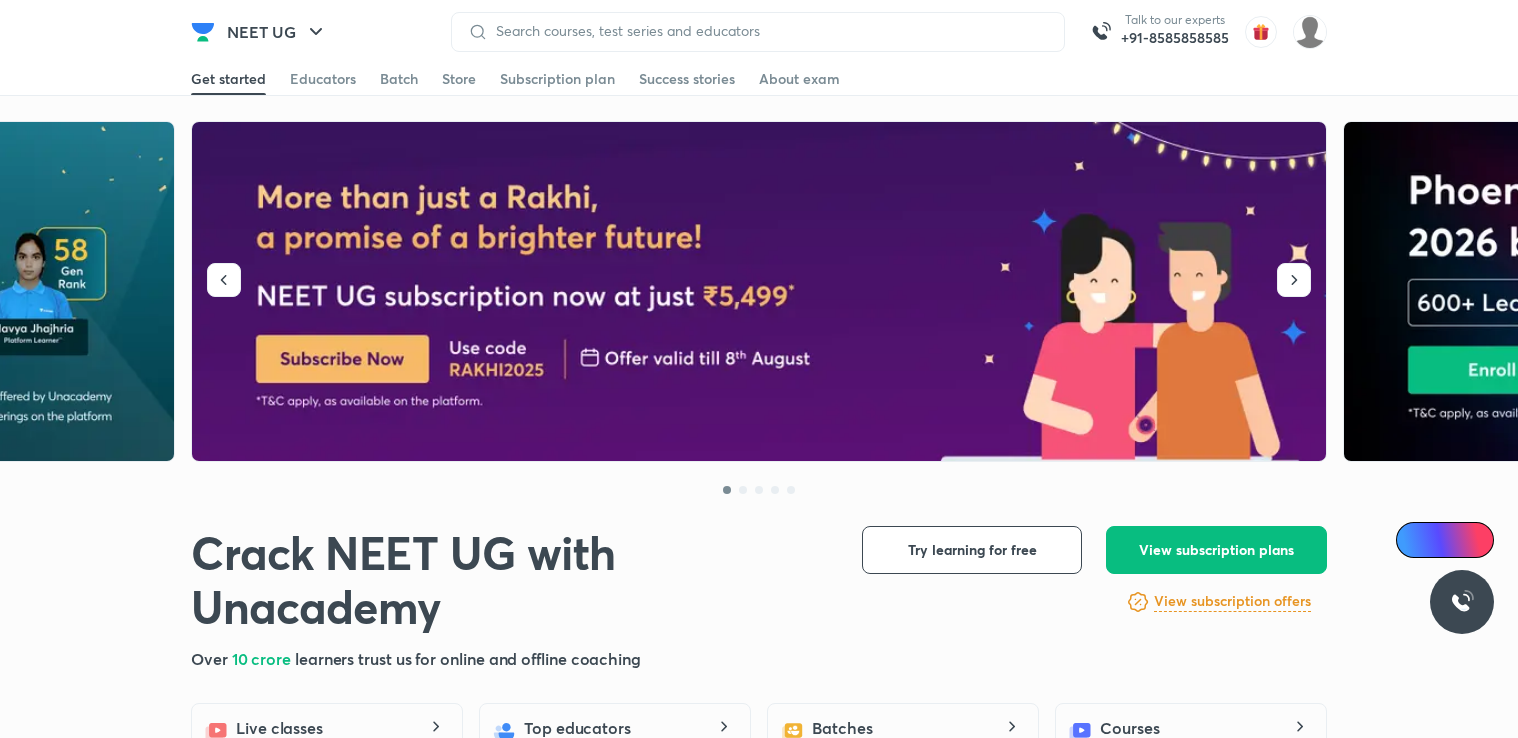 scroll, scrollTop: 0, scrollLeft: 0, axis: both 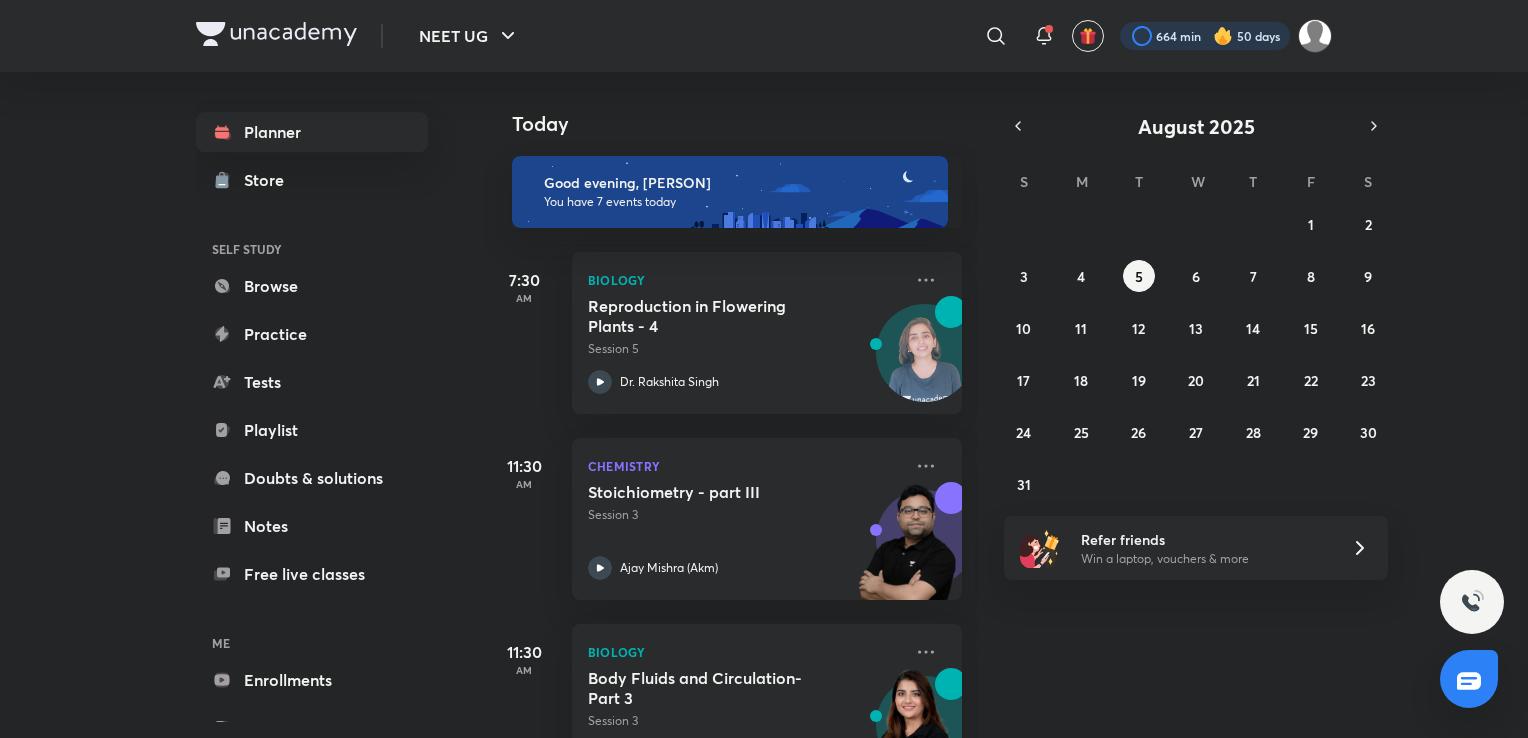 click at bounding box center [1205, 36] 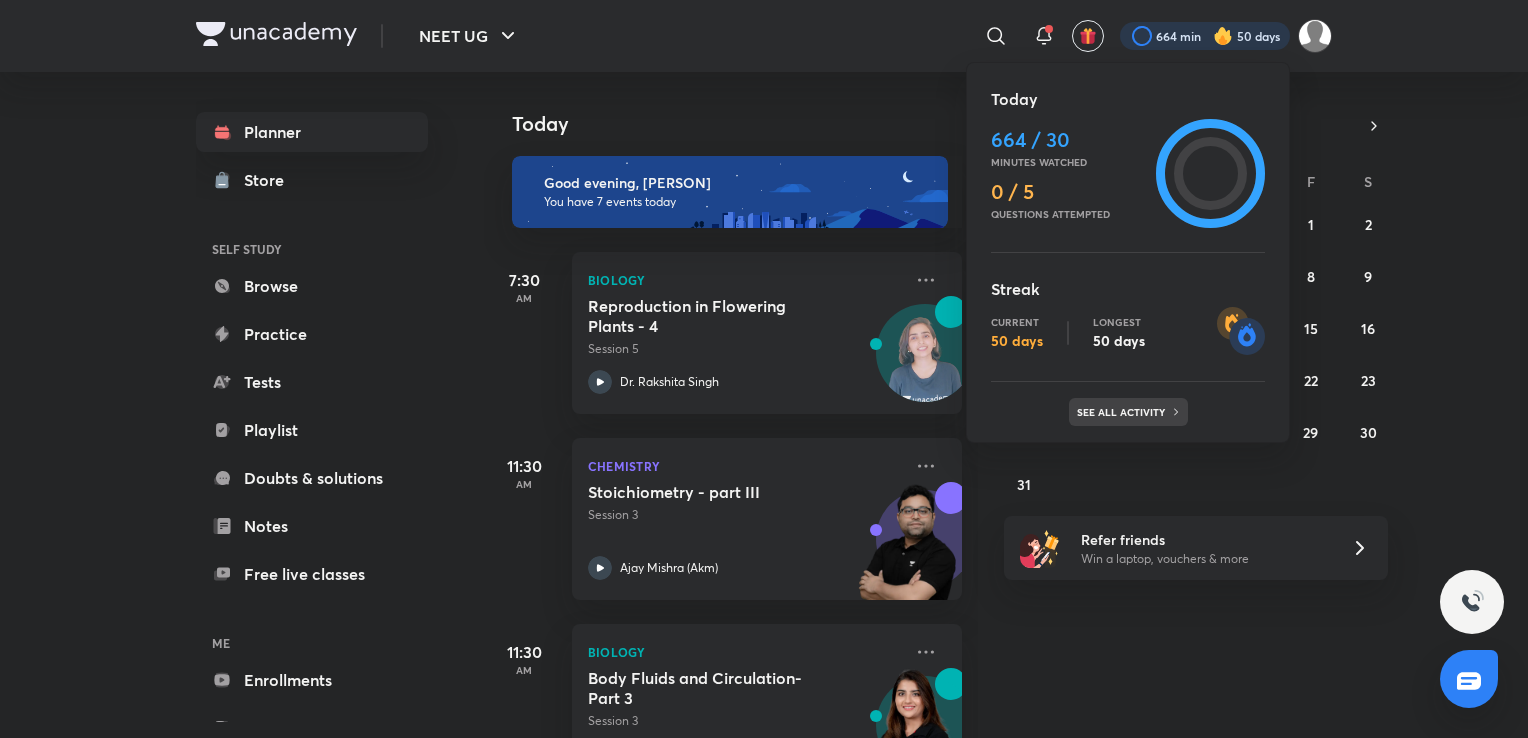 click on "See all activity" at bounding box center [1123, 412] 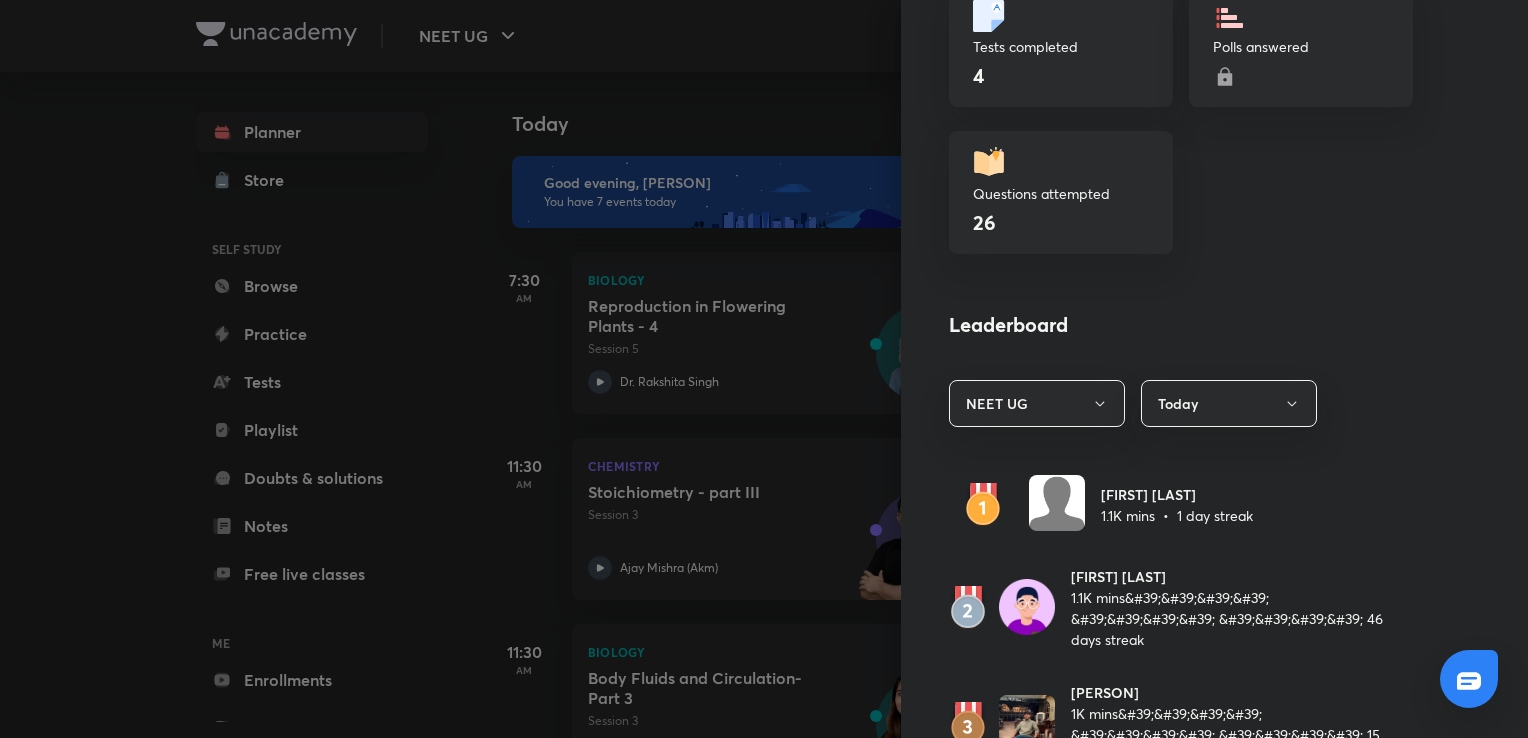 scroll, scrollTop: 840, scrollLeft: 0, axis: vertical 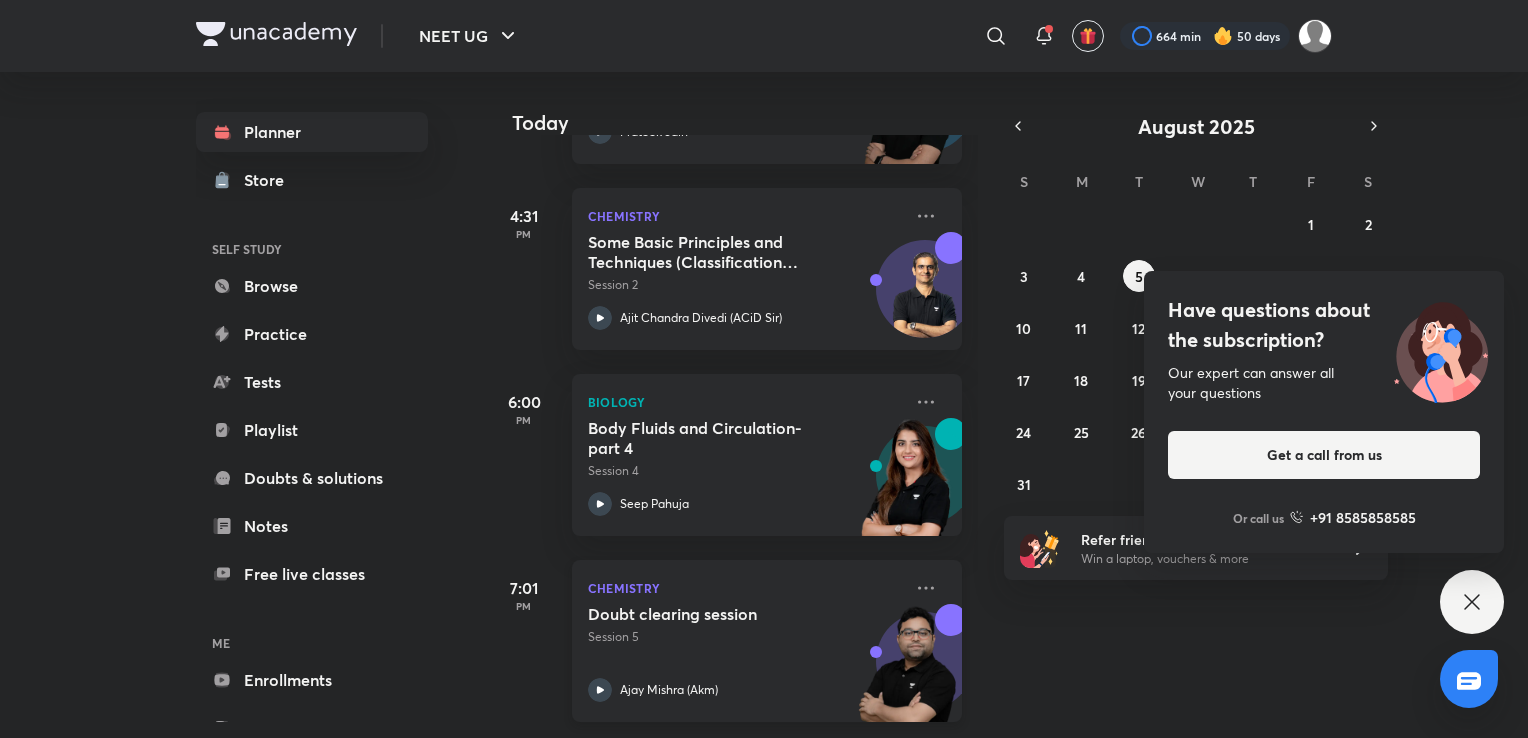click on "Doubt clearing session Session 5 [PERSON] ([INITIALS])" at bounding box center (745, 653) 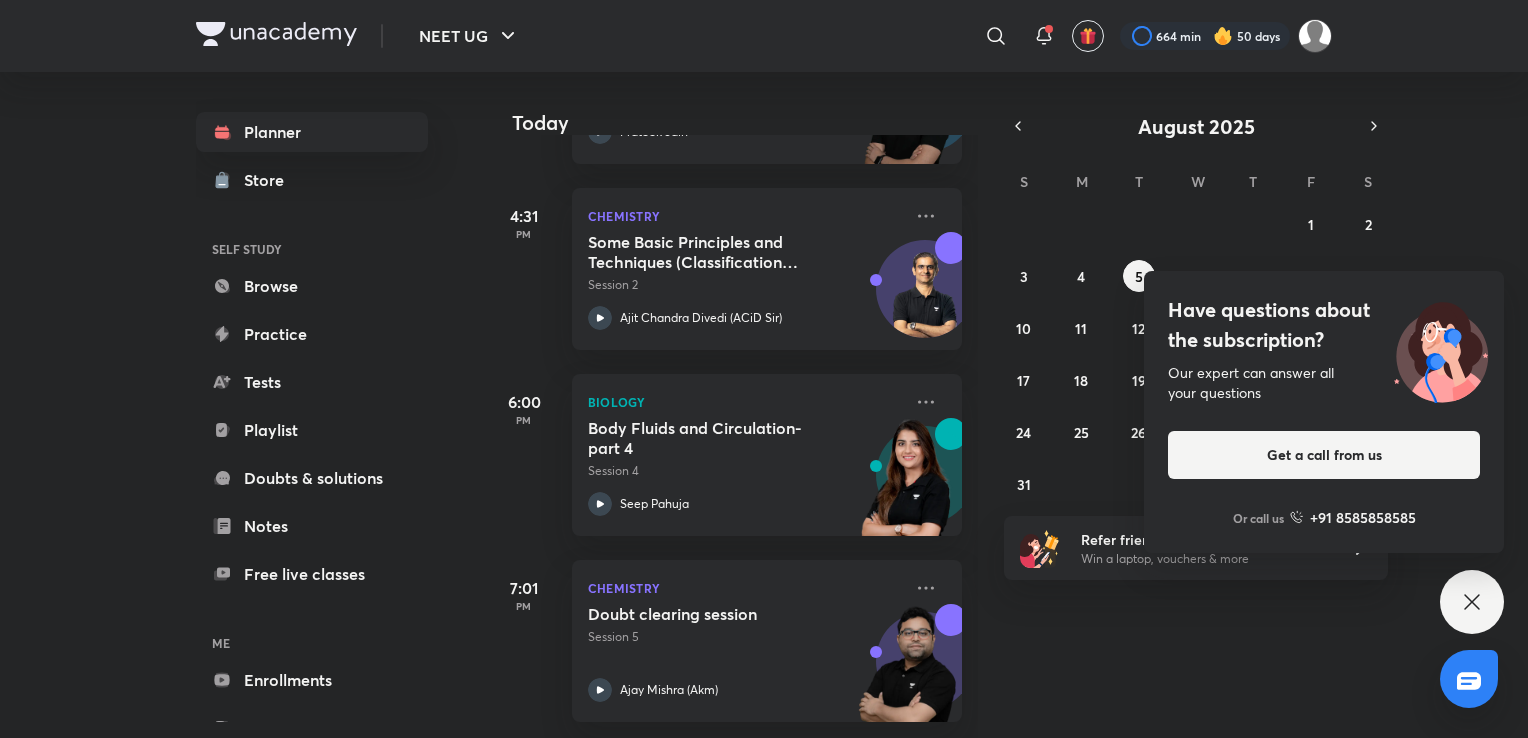 click on "Have questions about the subscription? Our expert can answer all your questions Get a call from us Or call us +91 8585858585" at bounding box center [1472, 602] 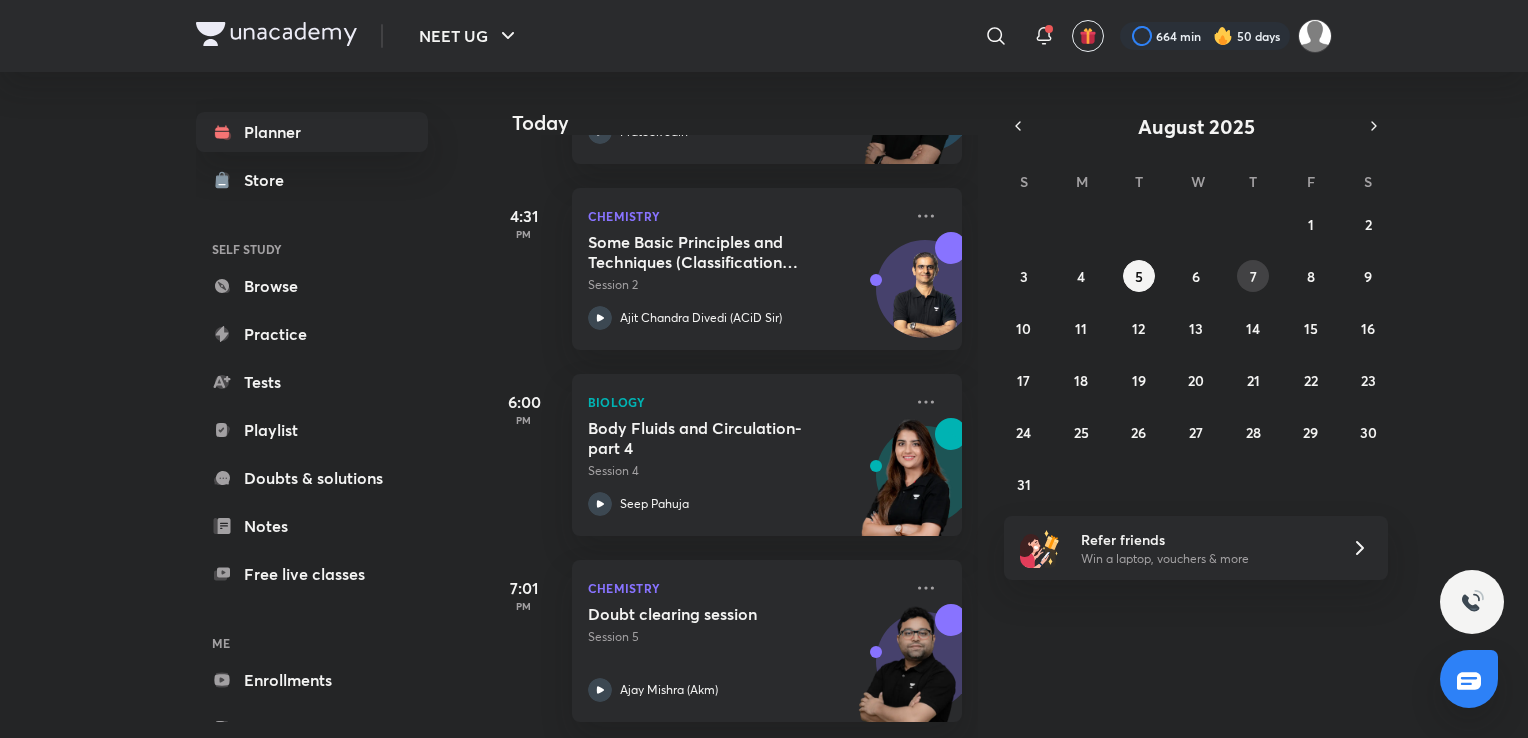click on "7" at bounding box center [1253, 276] 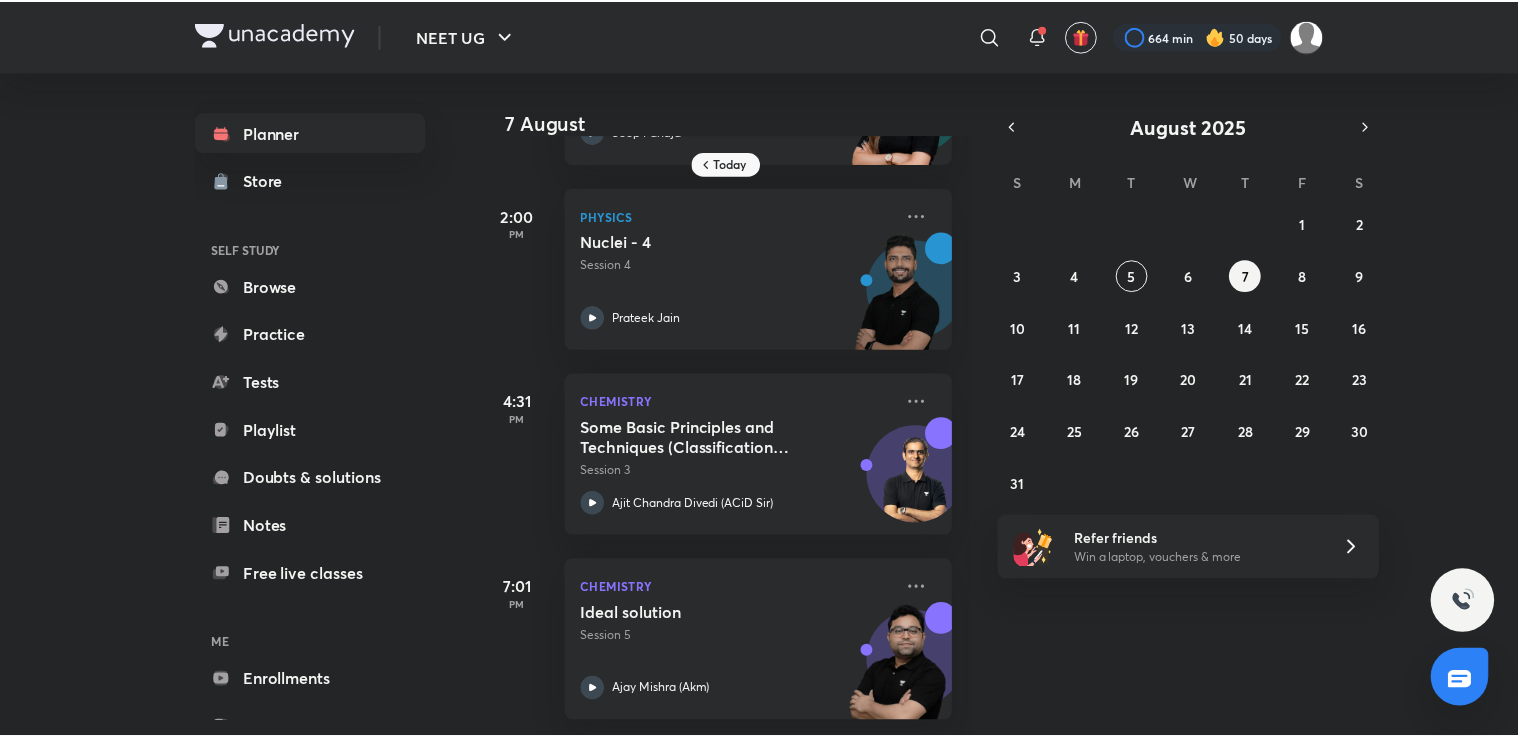 scroll, scrollTop: 544, scrollLeft: 2, axis: both 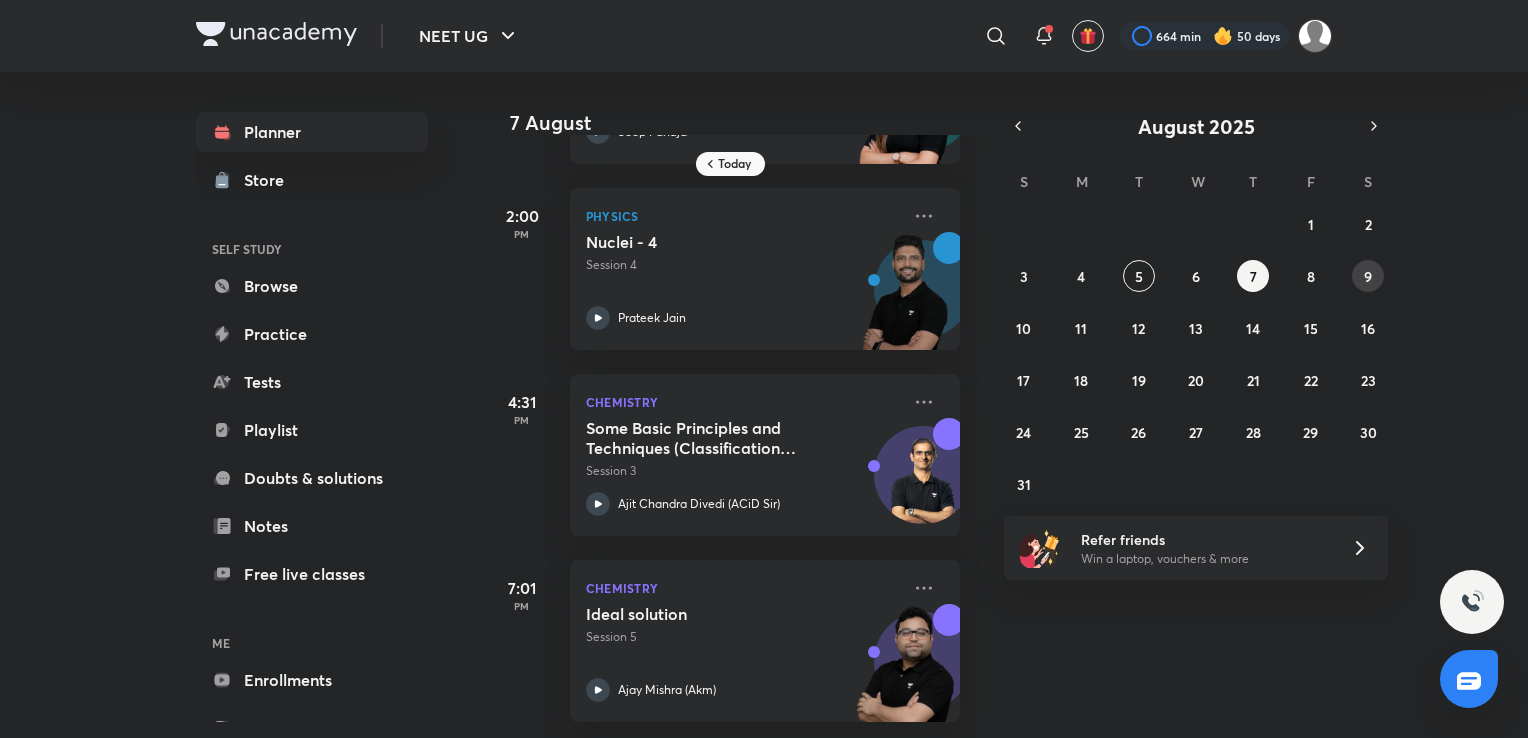 click on "9" at bounding box center [1368, 276] 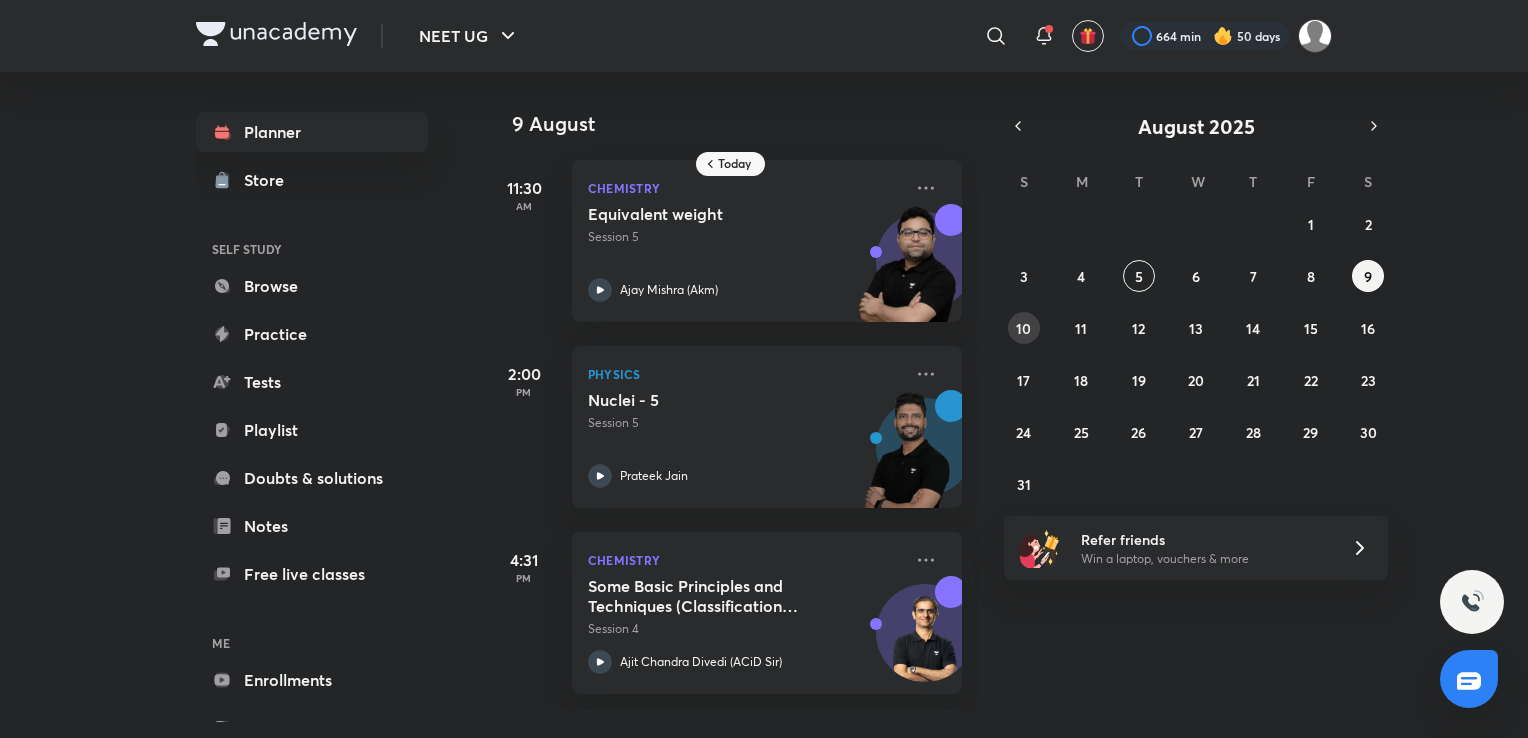 click on "10" at bounding box center [1023, 328] 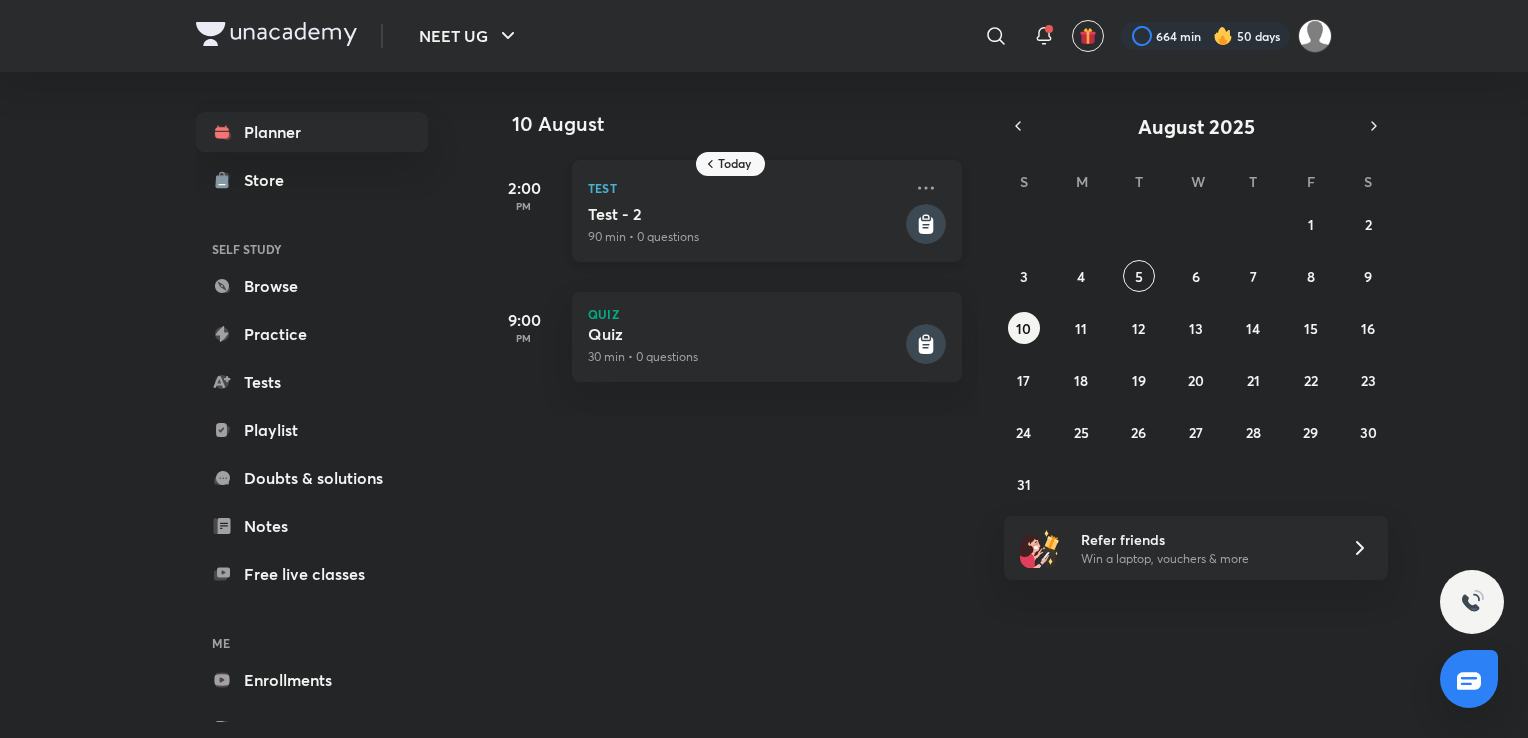 click on "Test - 2" at bounding box center (745, 214) 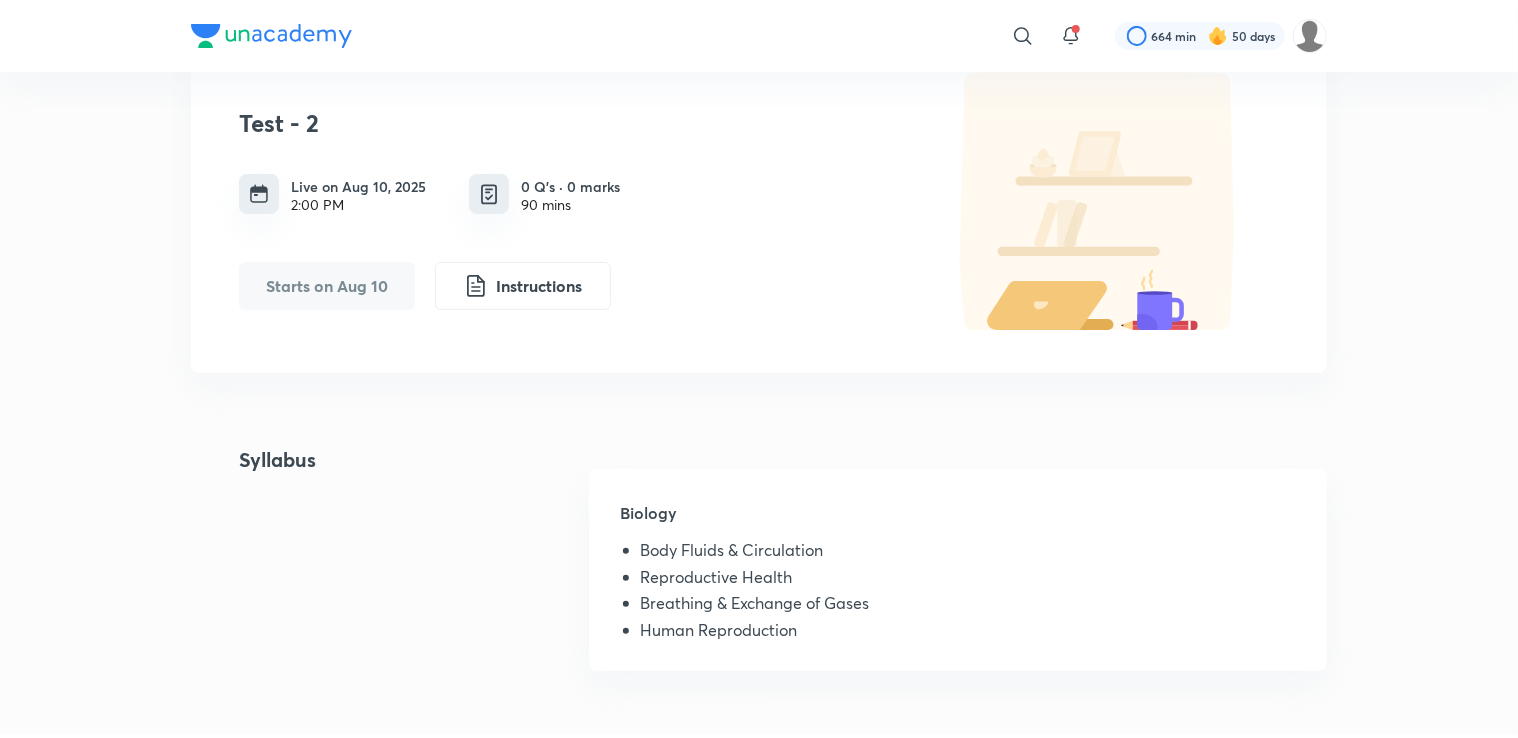scroll, scrollTop: 112, scrollLeft: 0, axis: vertical 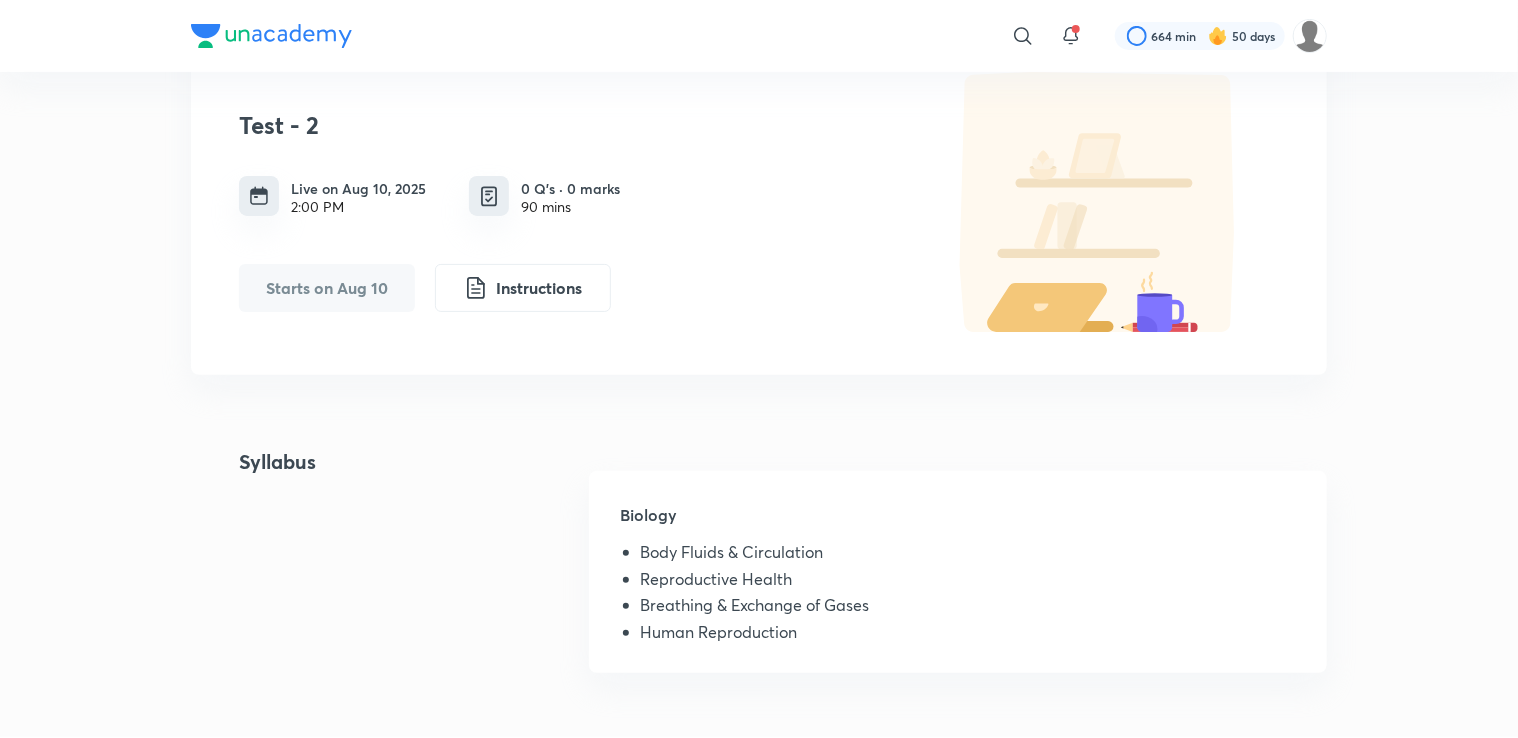 drag, startPoint x: 836, startPoint y: 537, endPoint x: 1052, endPoint y: 499, distance: 219.31712 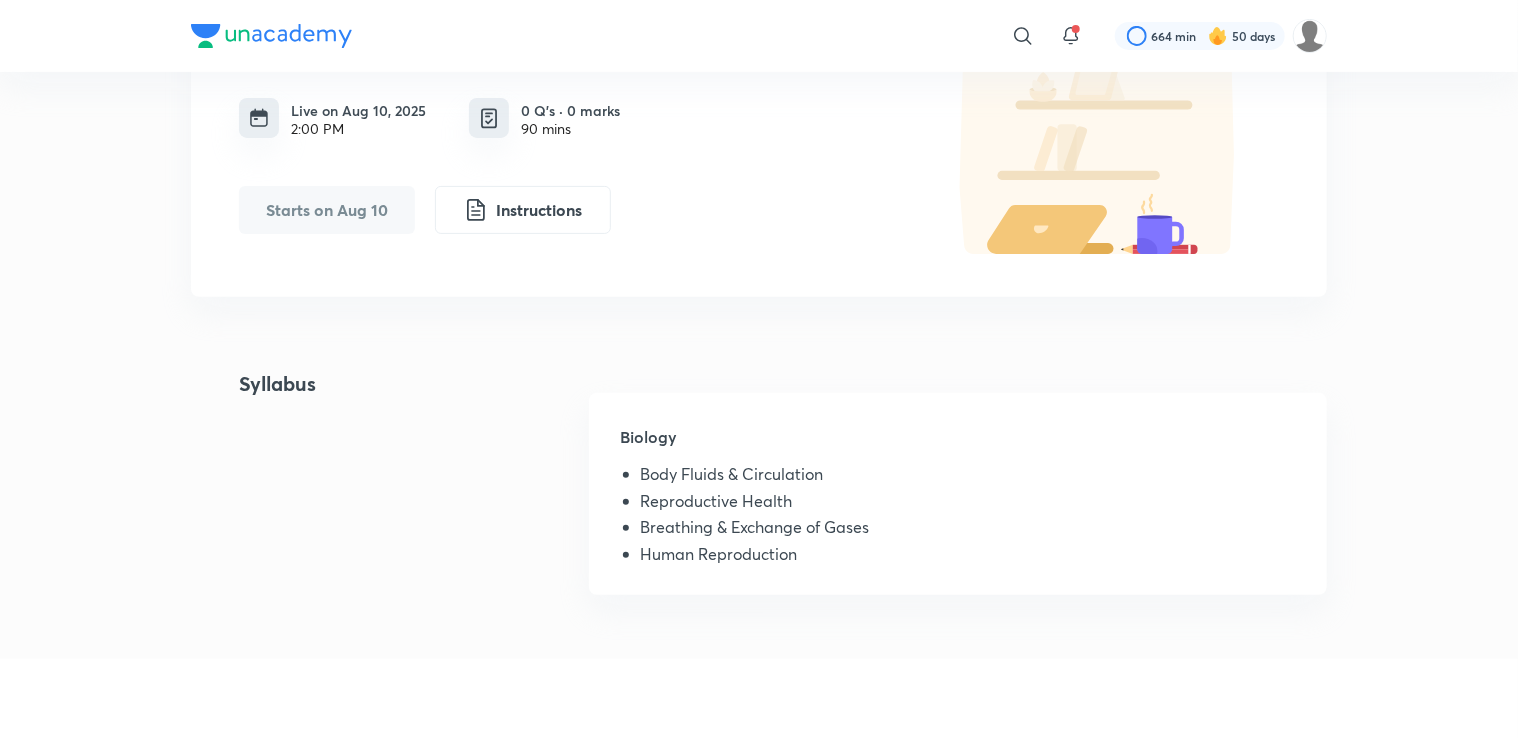 scroll, scrollTop: 191, scrollLeft: 0, axis: vertical 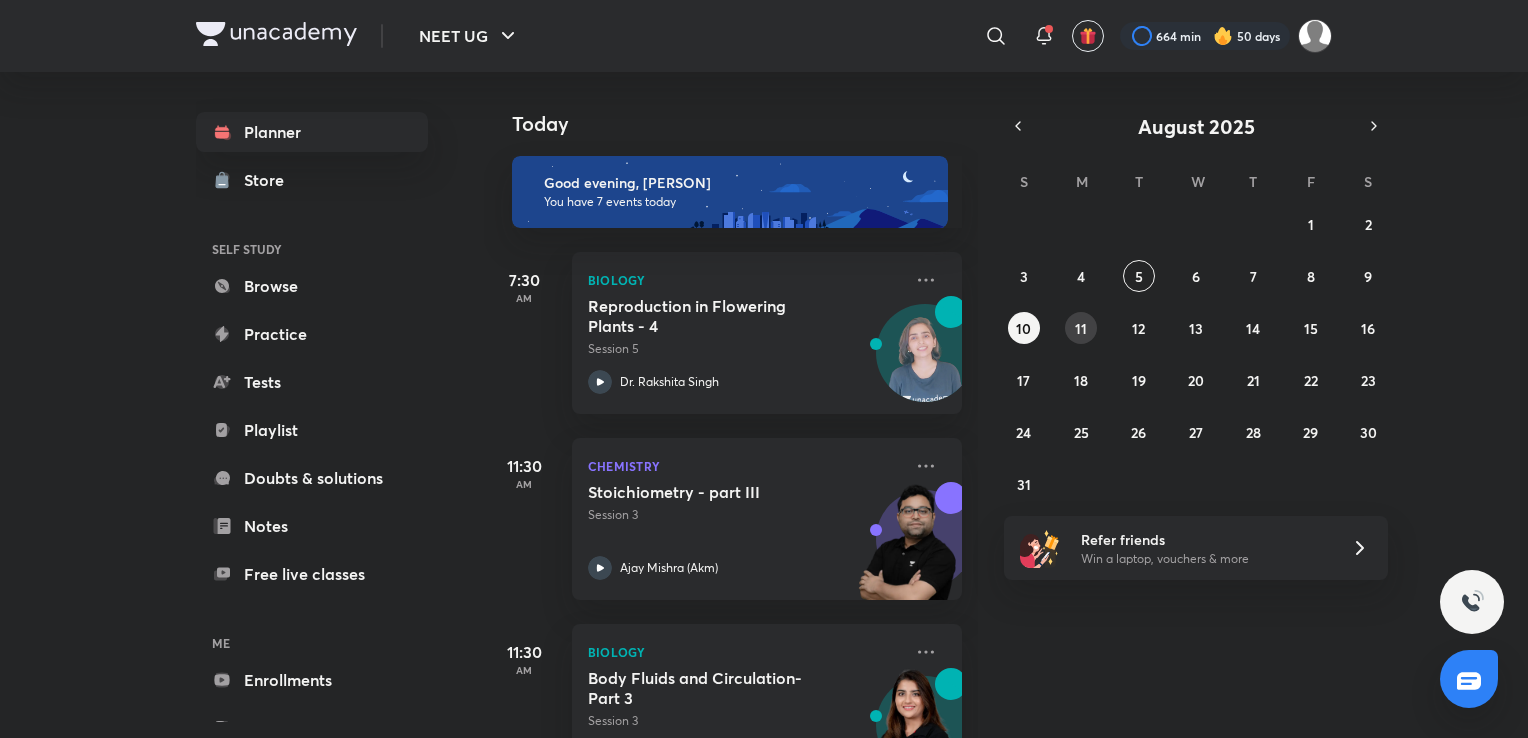 click on "11" at bounding box center [1081, 328] 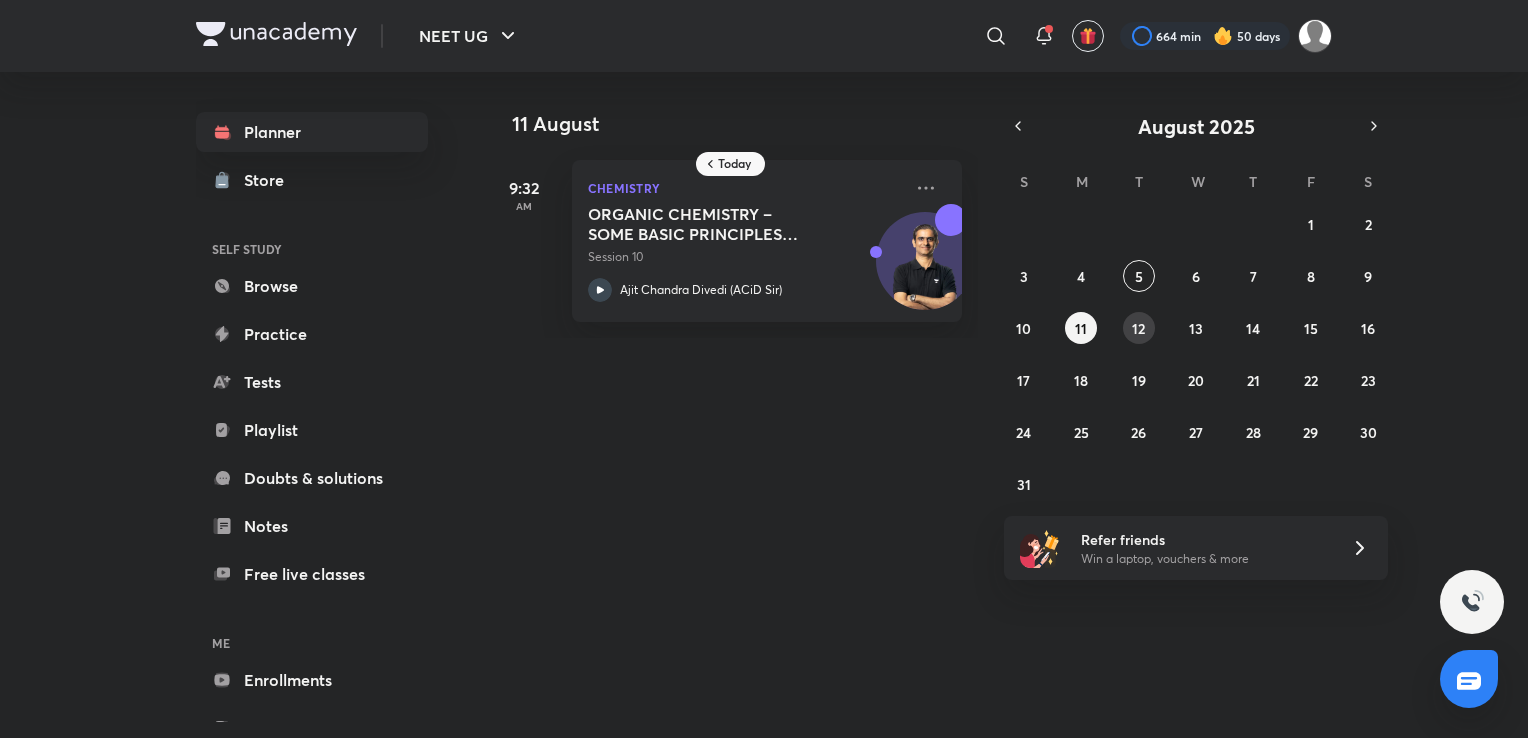 click on "12" at bounding box center [1138, 328] 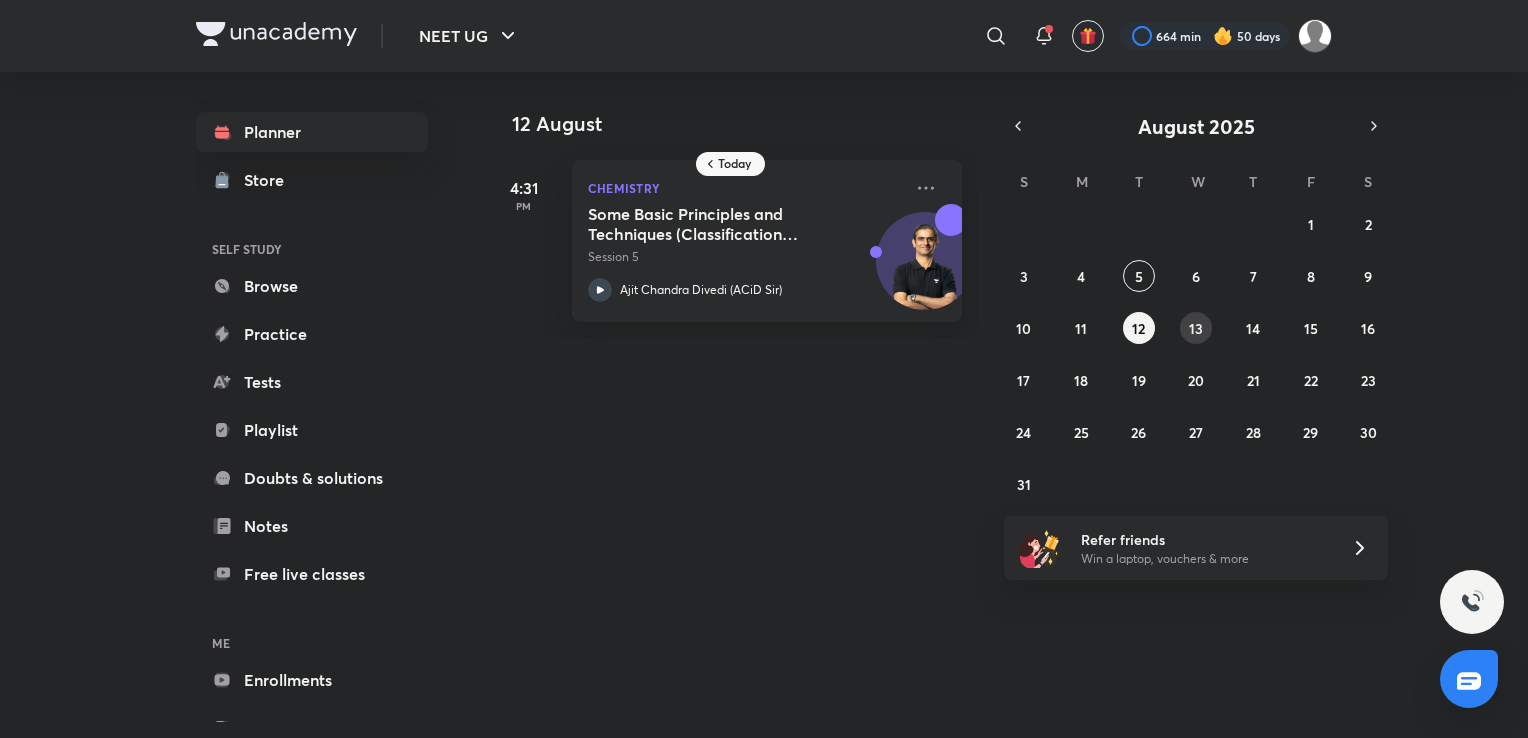 click on "13" at bounding box center [1196, 328] 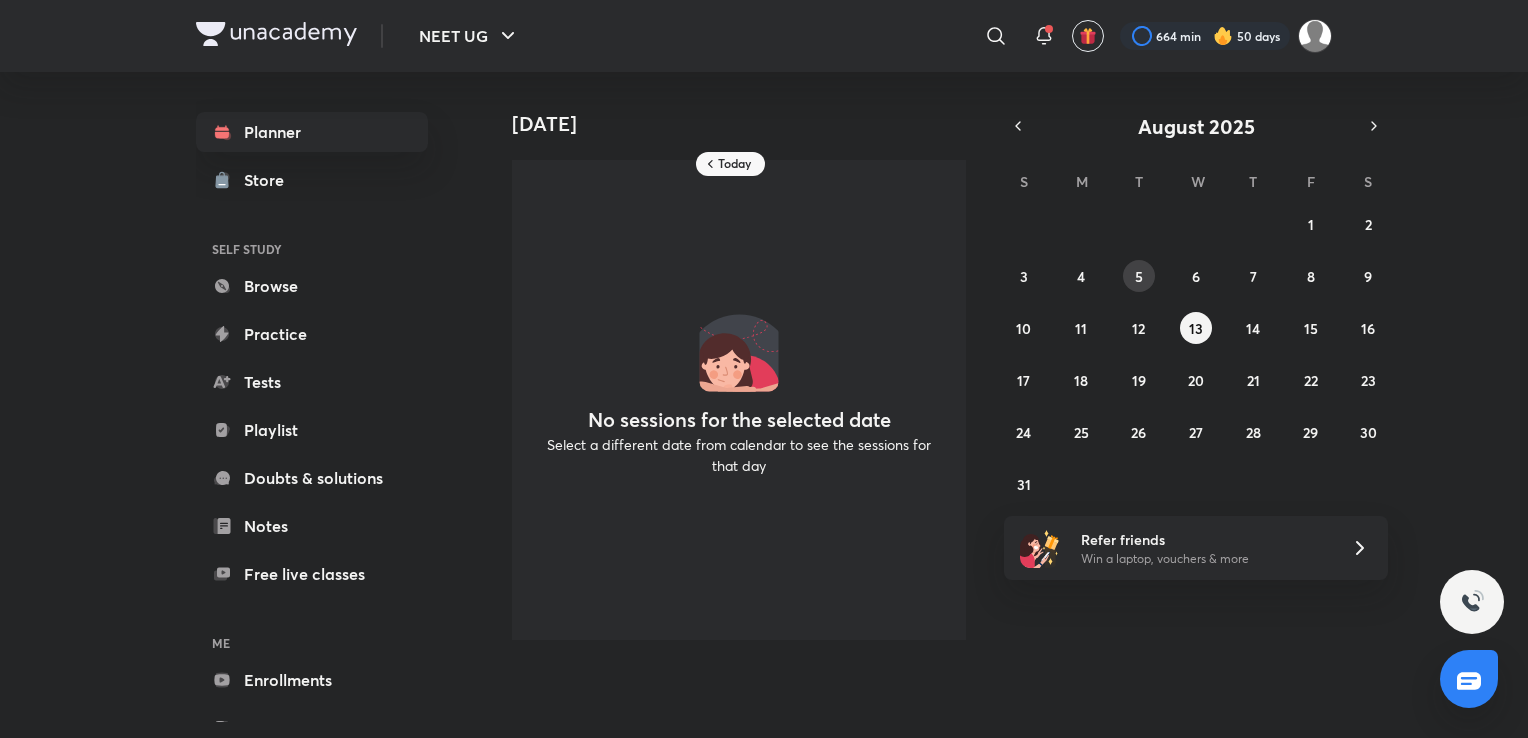 click on "5" at bounding box center (1139, 276) 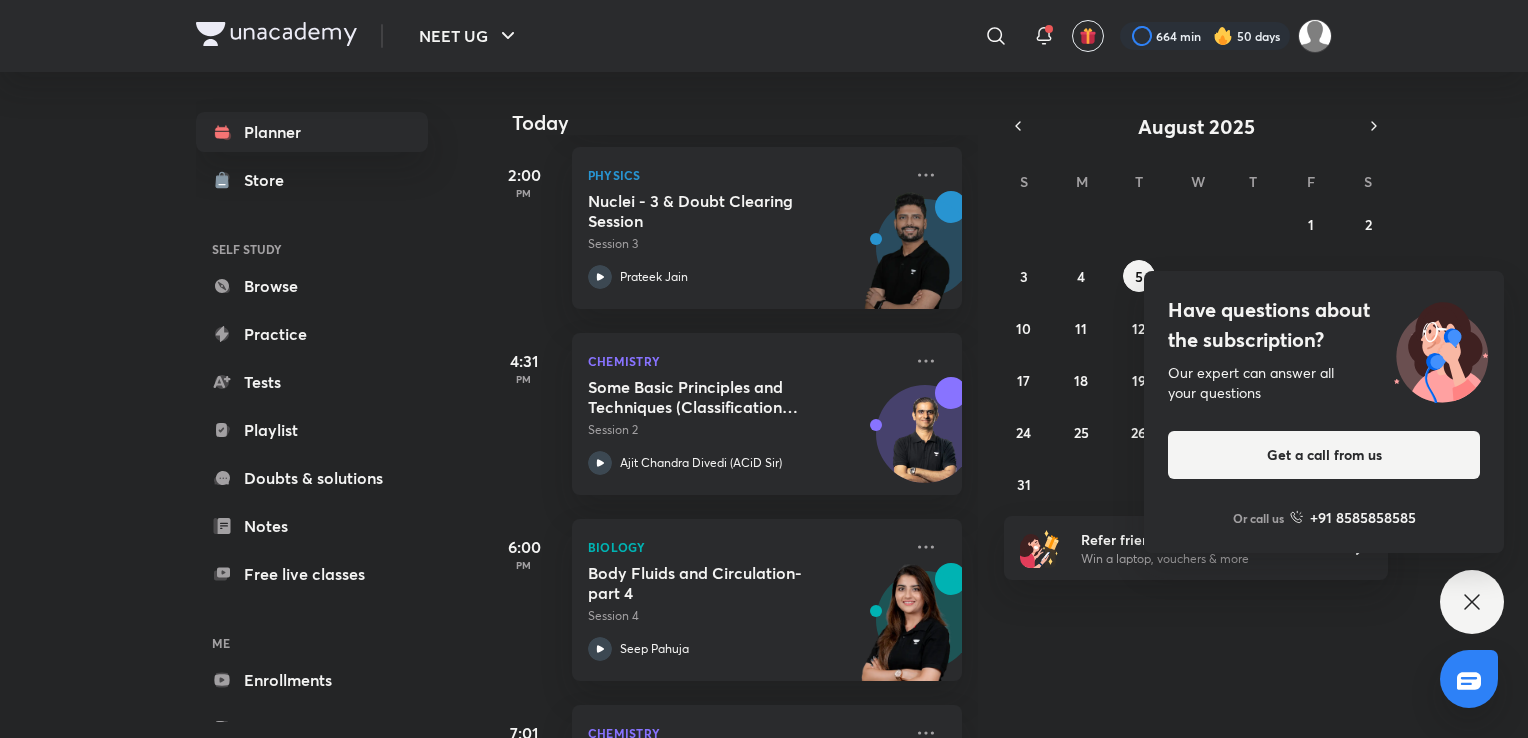 scroll, scrollTop: 883, scrollLeft: 0, axis: vertical 